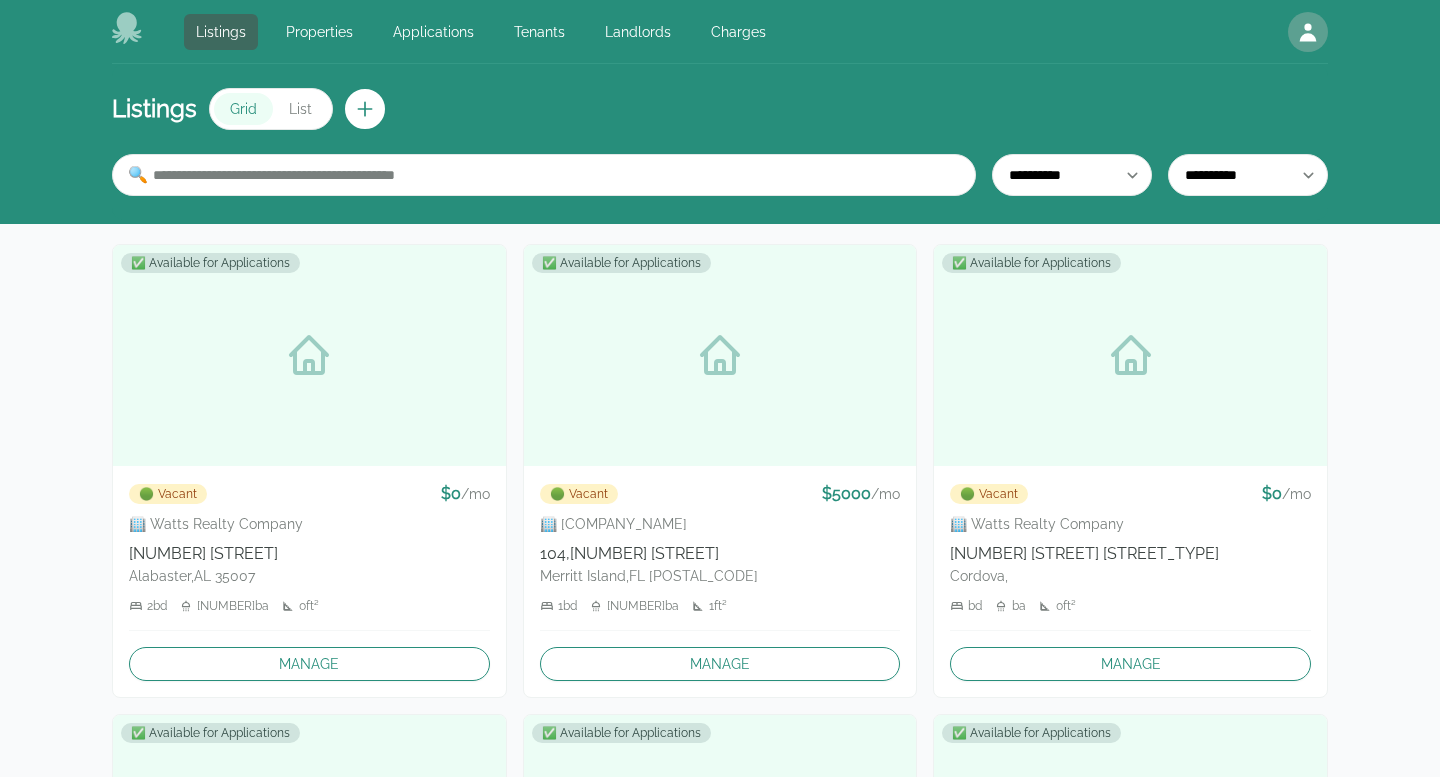 scroll, scrollTop: 0, scrollLeft: 0, axis: both 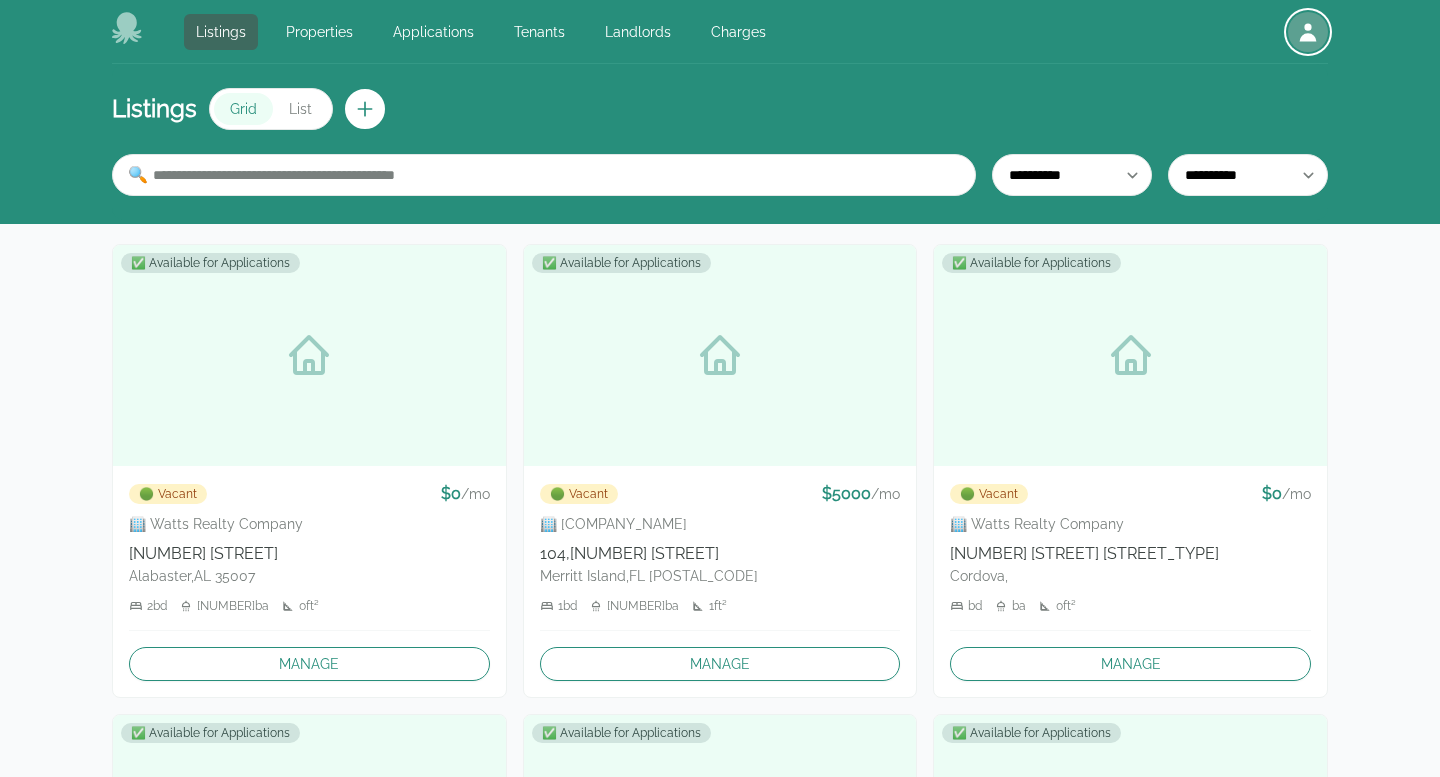 click 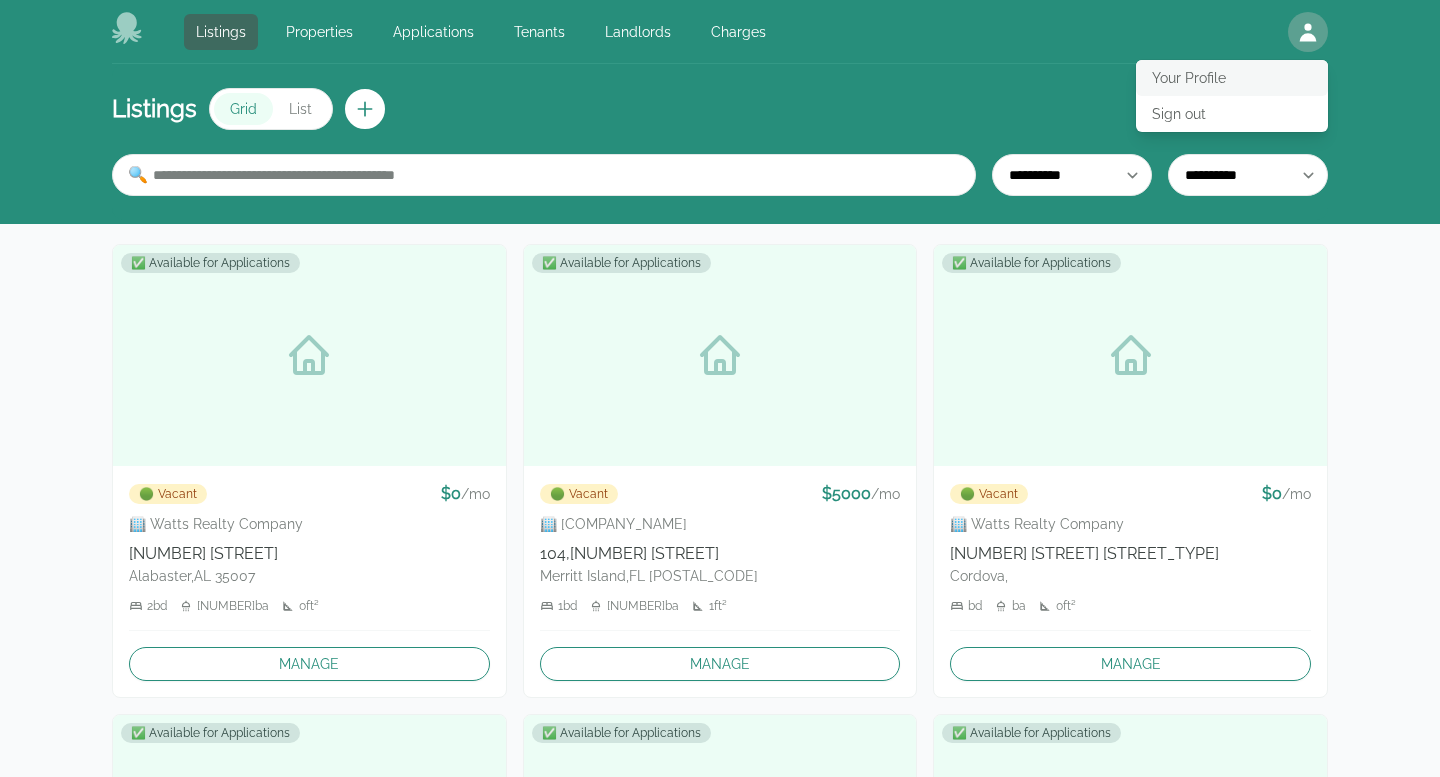 click on "Your Profile" at bounding box center [1232, 78] 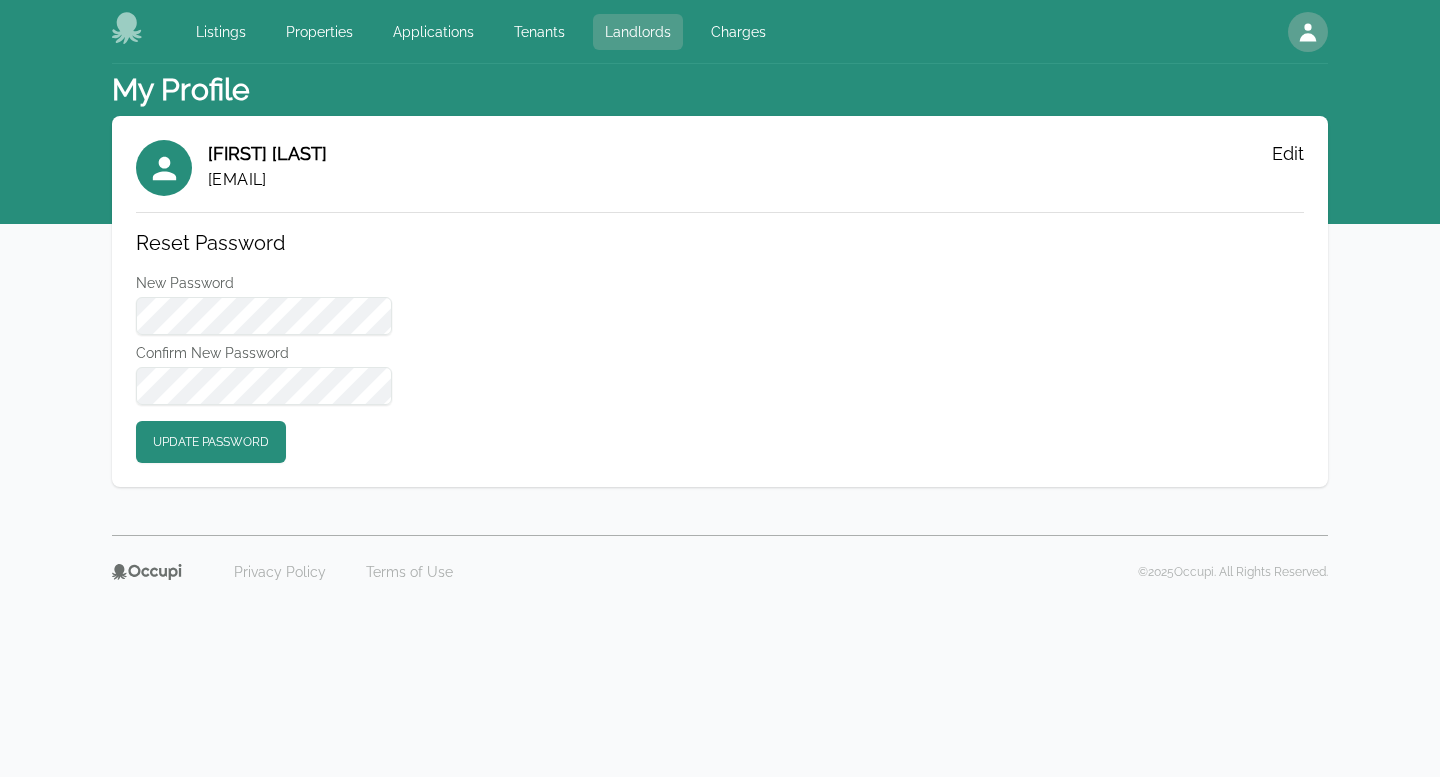 click on "Landlords" at bounding box center [638, 32] 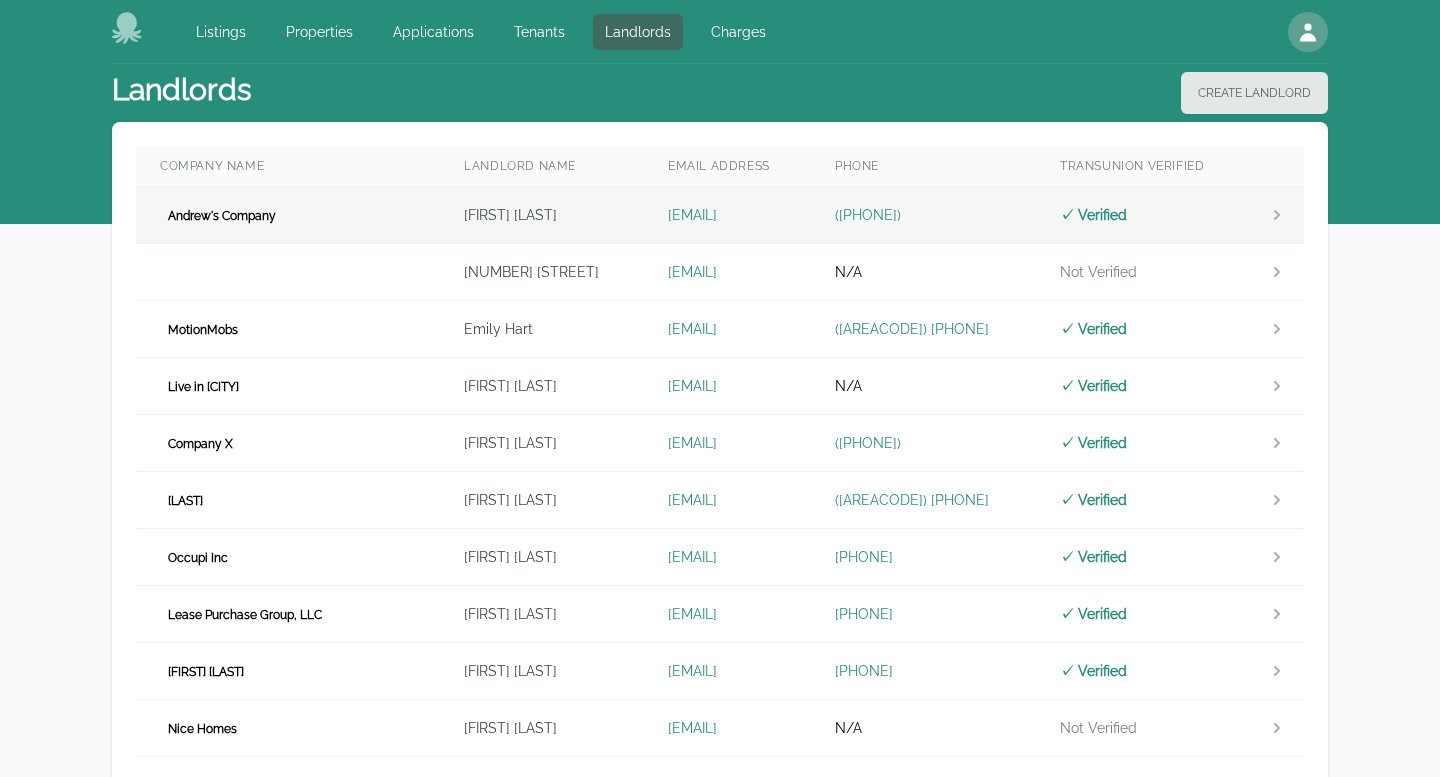 click on "Andrew's Company" at bounding box center [288, 215] 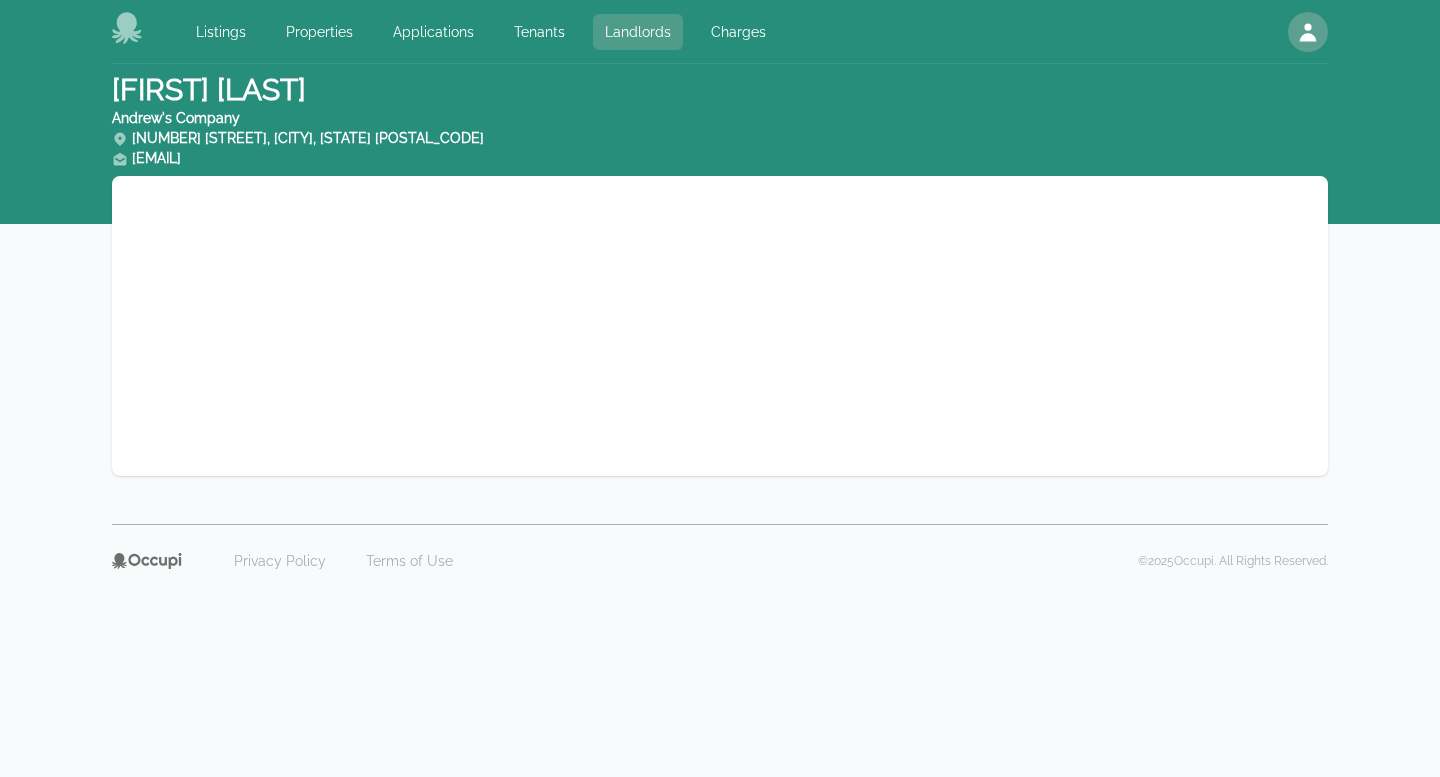 click on "Landlords" at bounding box center [638, 32] 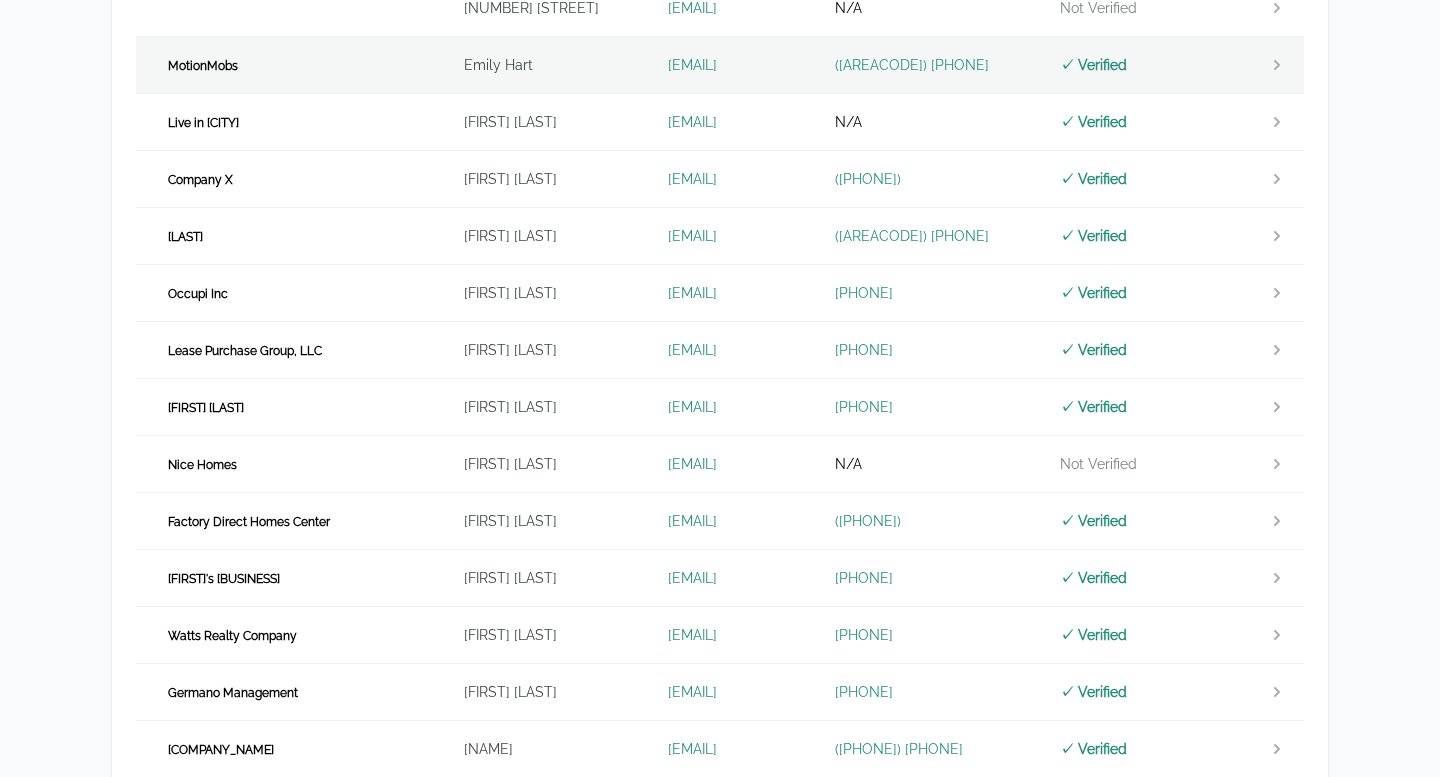 scroll, scrollTop: 514, scrollLeft: 0, axis: vertical 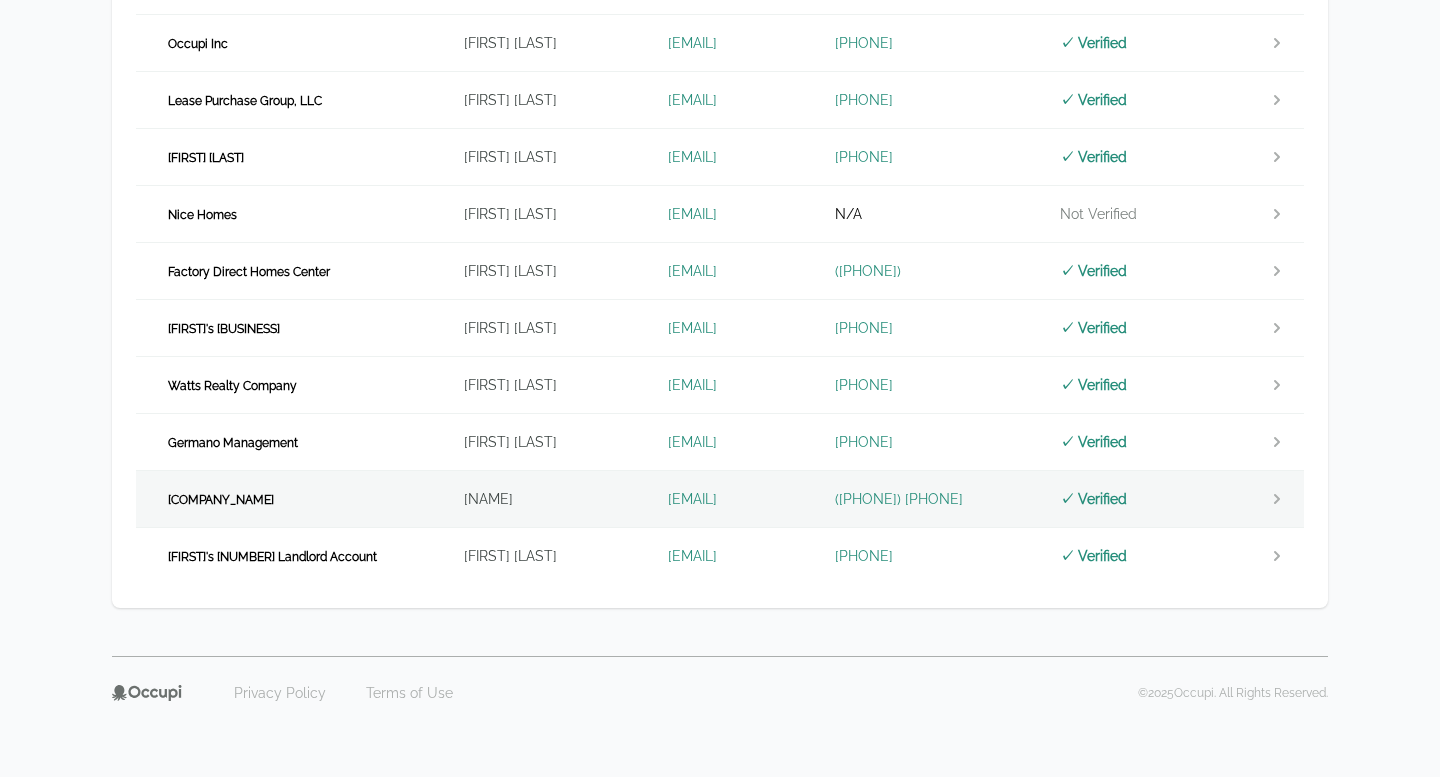 click on "[COMPANY_NAME]" at bounding box center (288, 499) 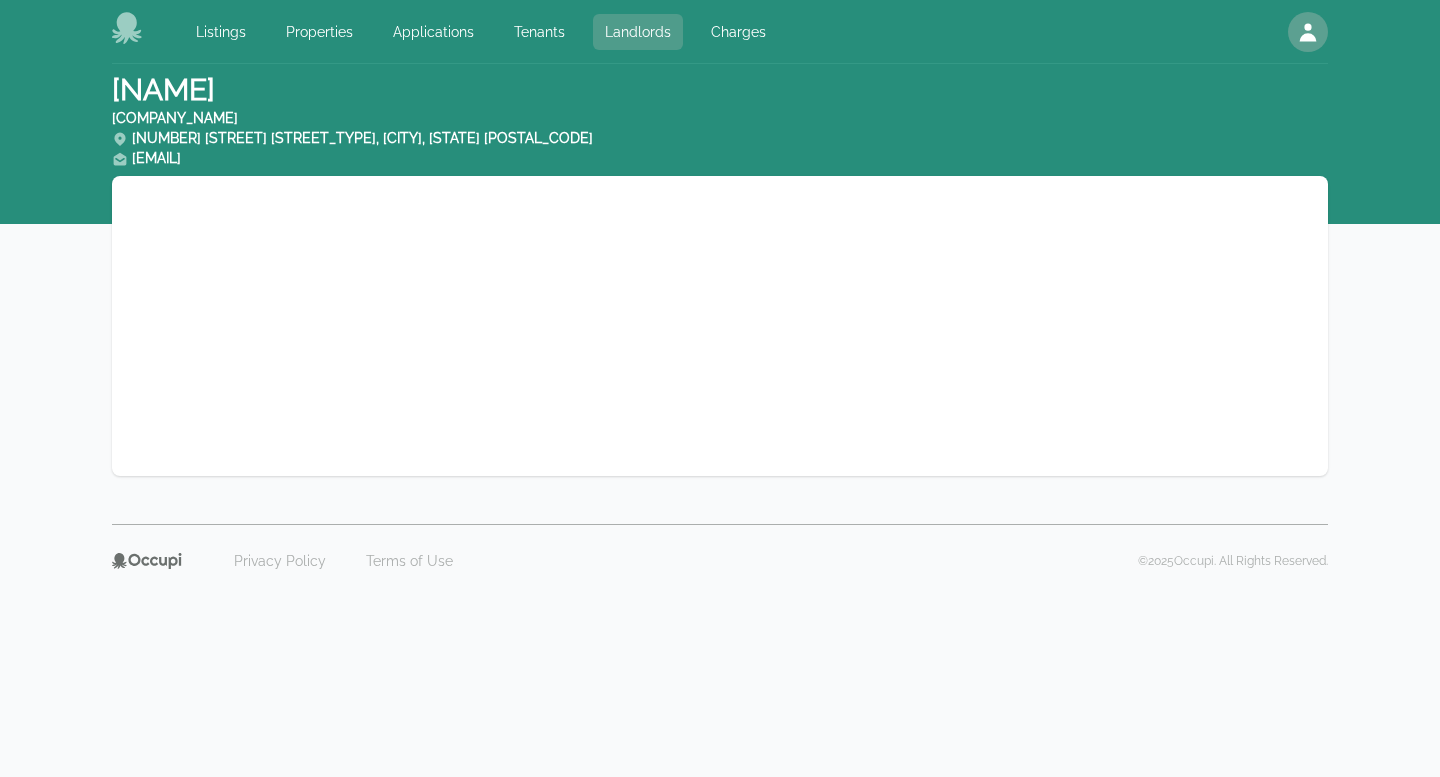 click on "Landlords" at bounding box center [638, 32] 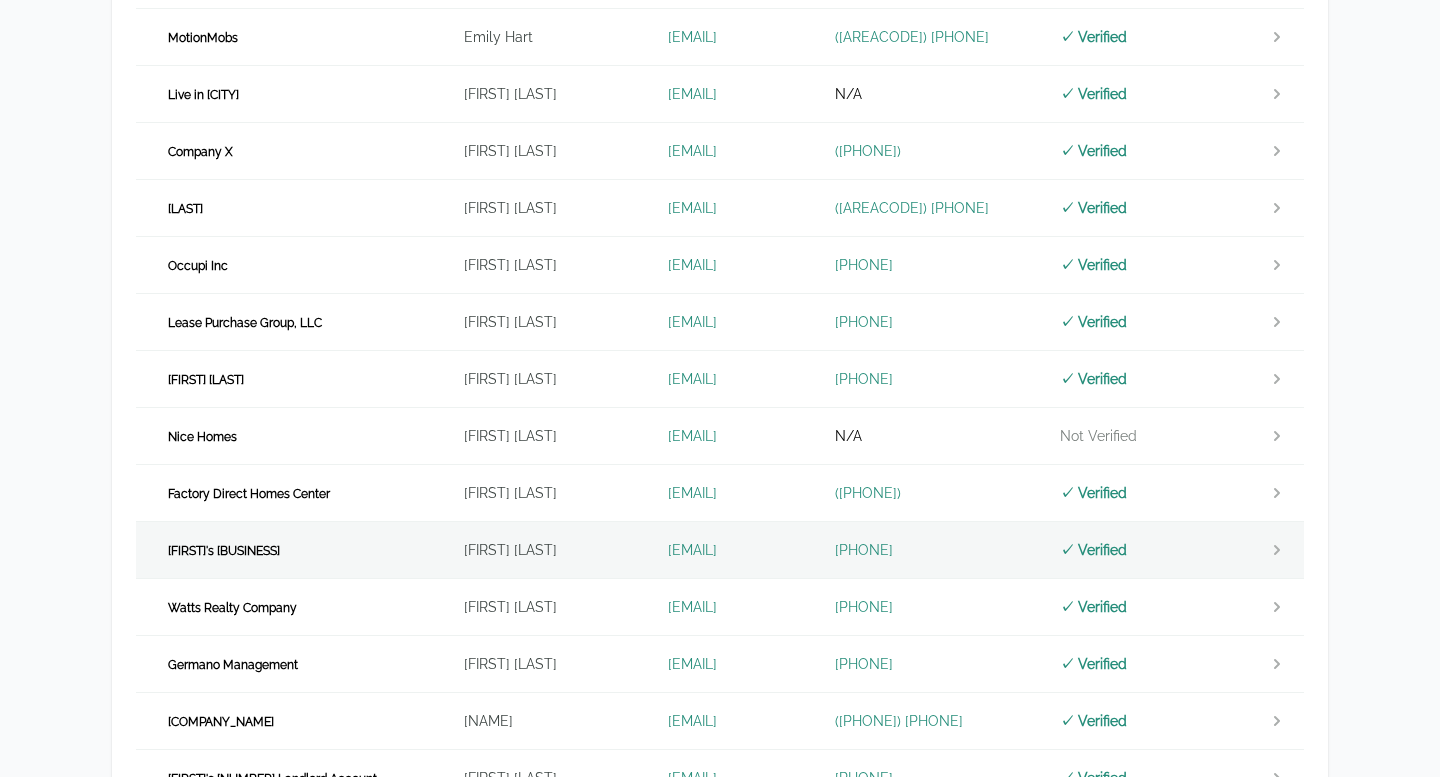 scroll, scrollTop: 262, scrollLeft: 0, axis: vertical 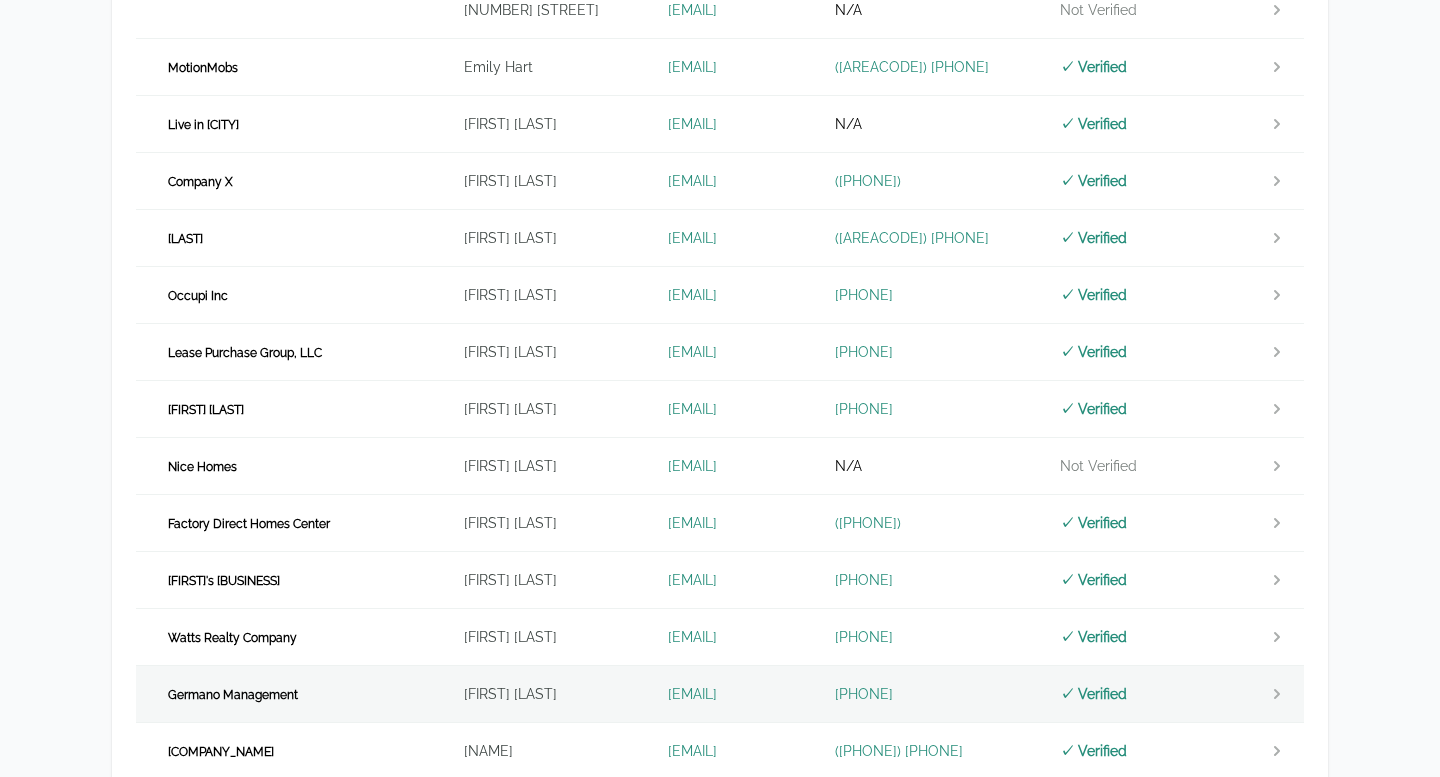 click on "Germano Management" at bounding box center [288, 694] 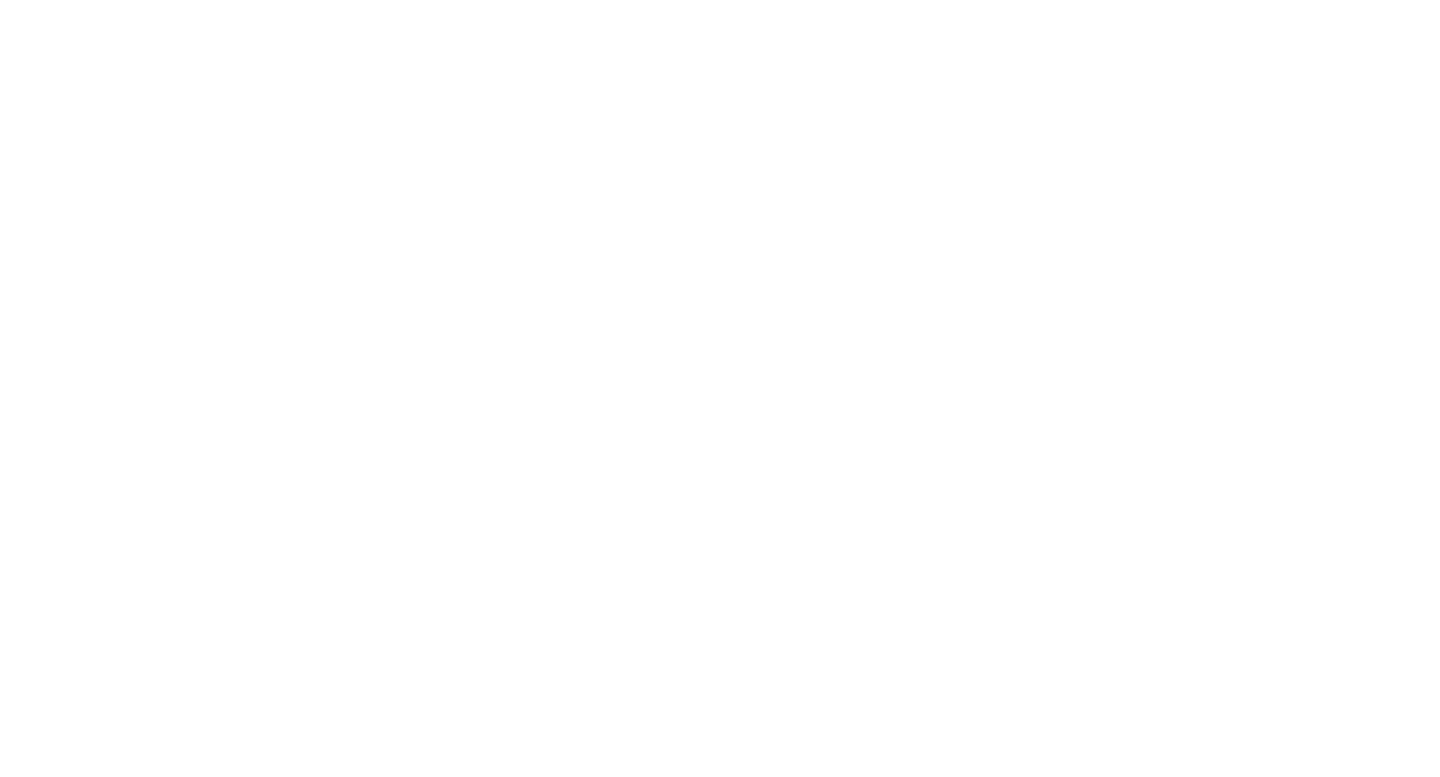scroll, scrollTop: 0, scrollLeft: 0, axis: both 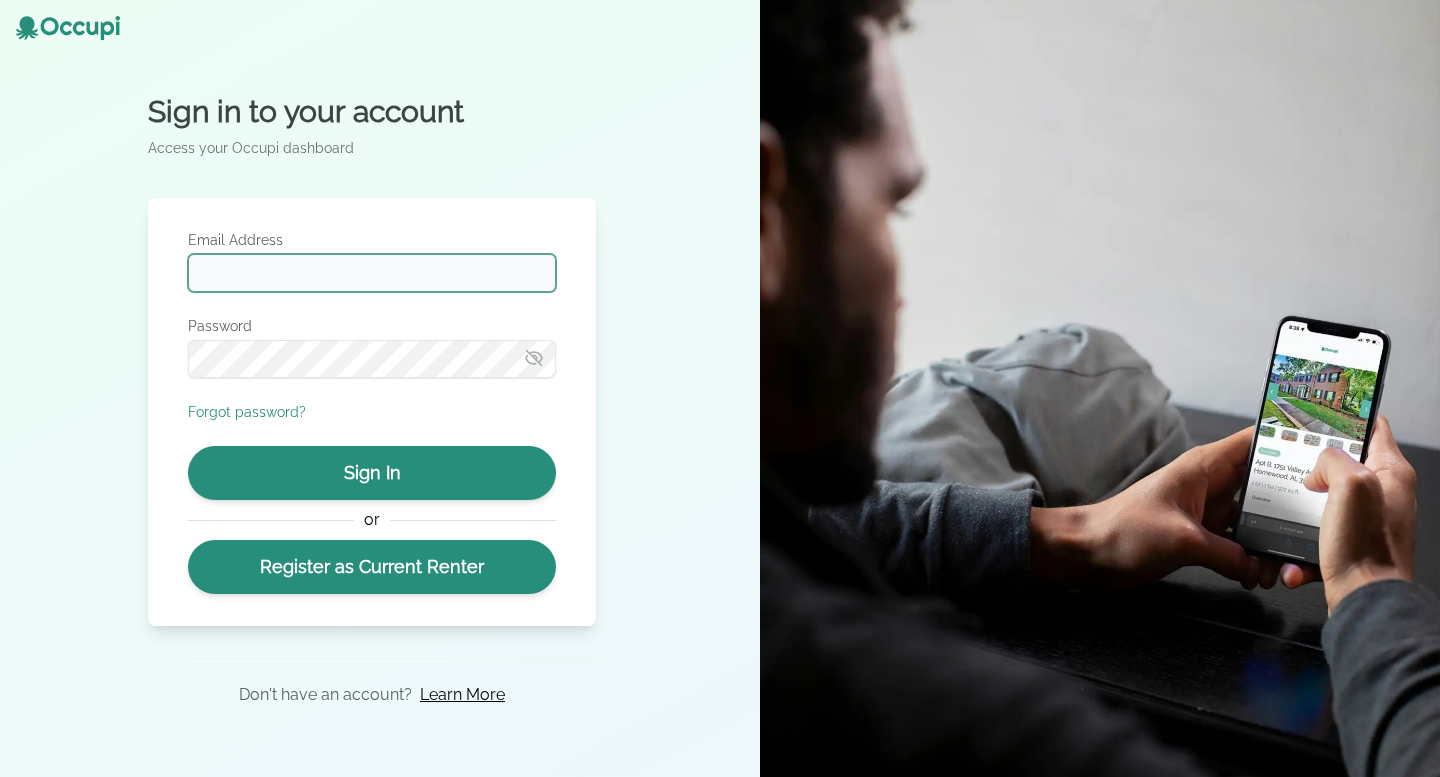 click on "Email Address" at bounding box center [372, 273] 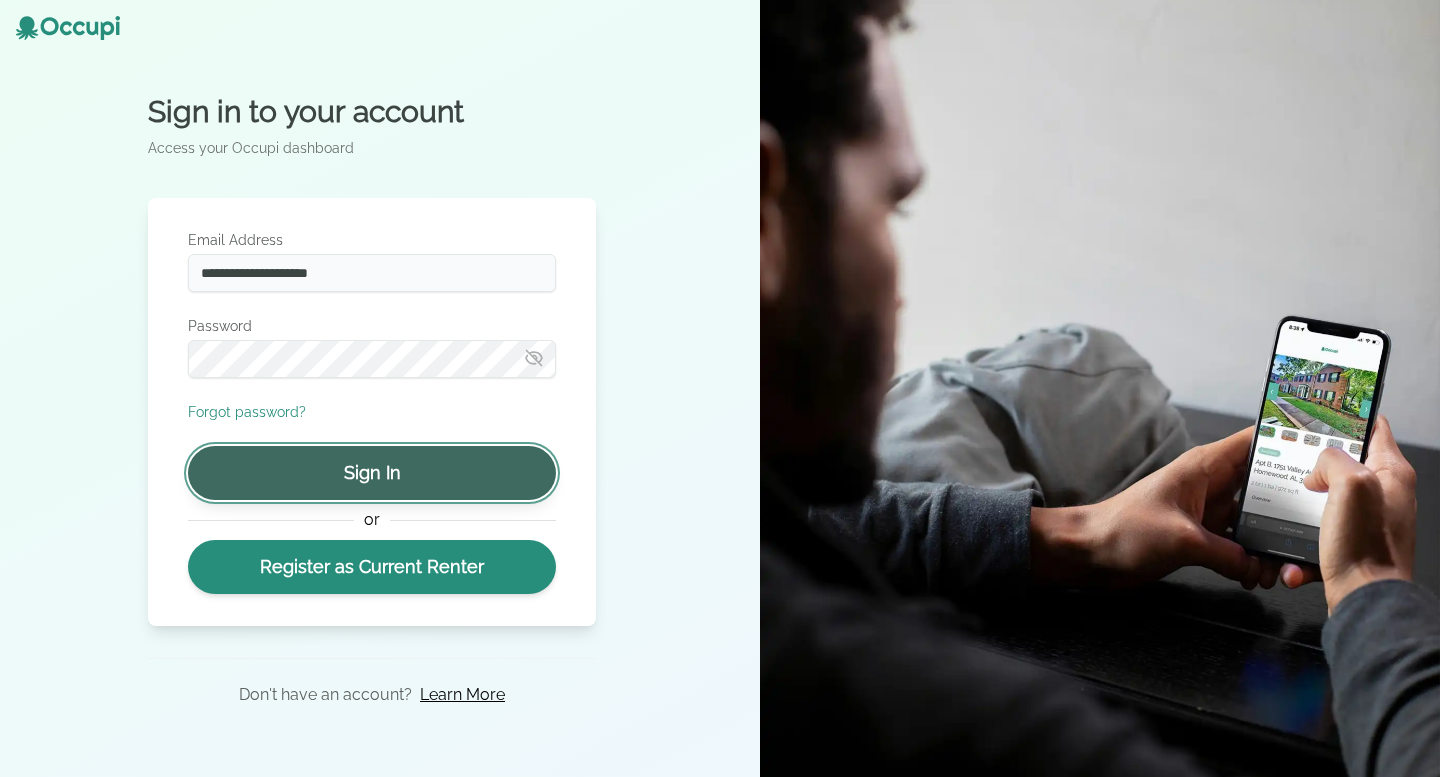 click on "Sign In" at bounding box center (372, 473) 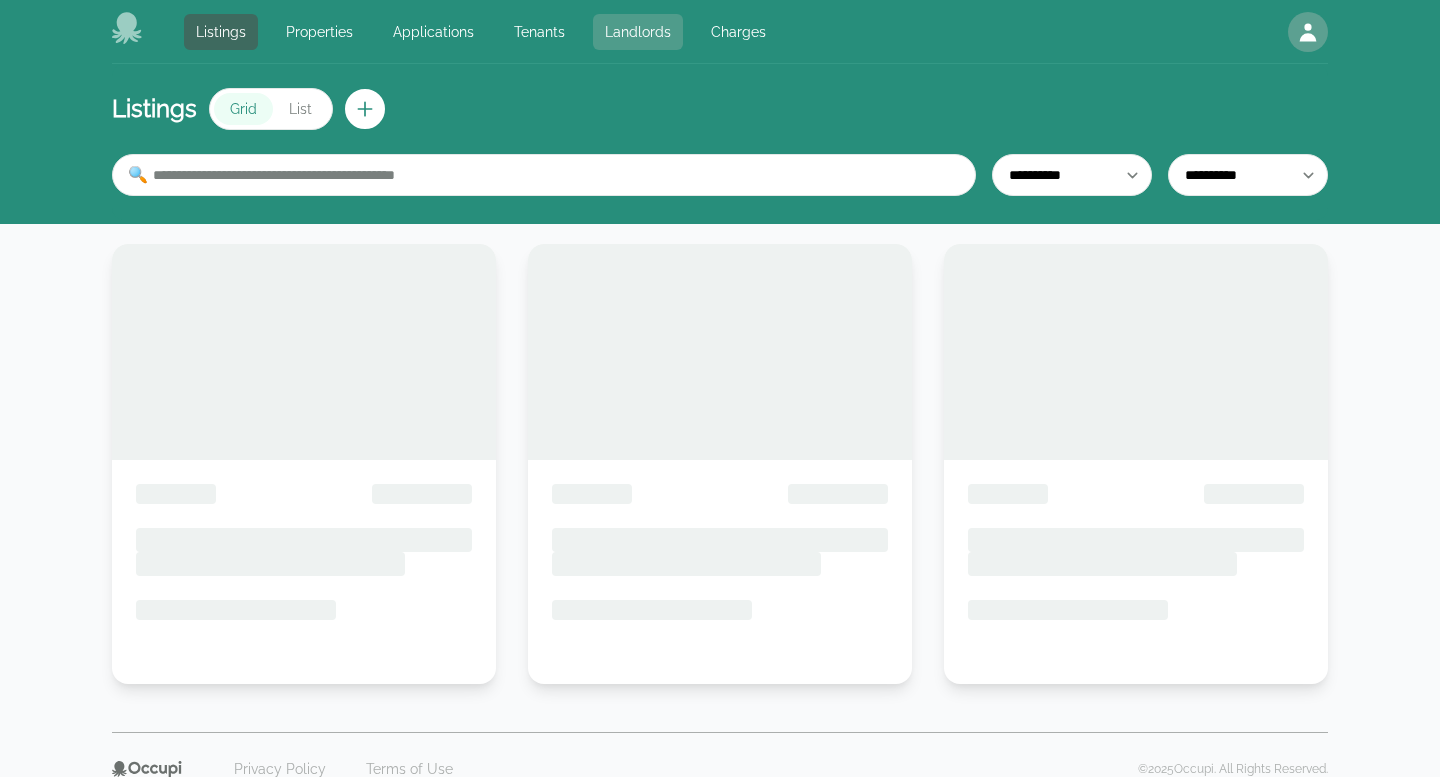 click on "Landlords" at bounding box center [638, 32] 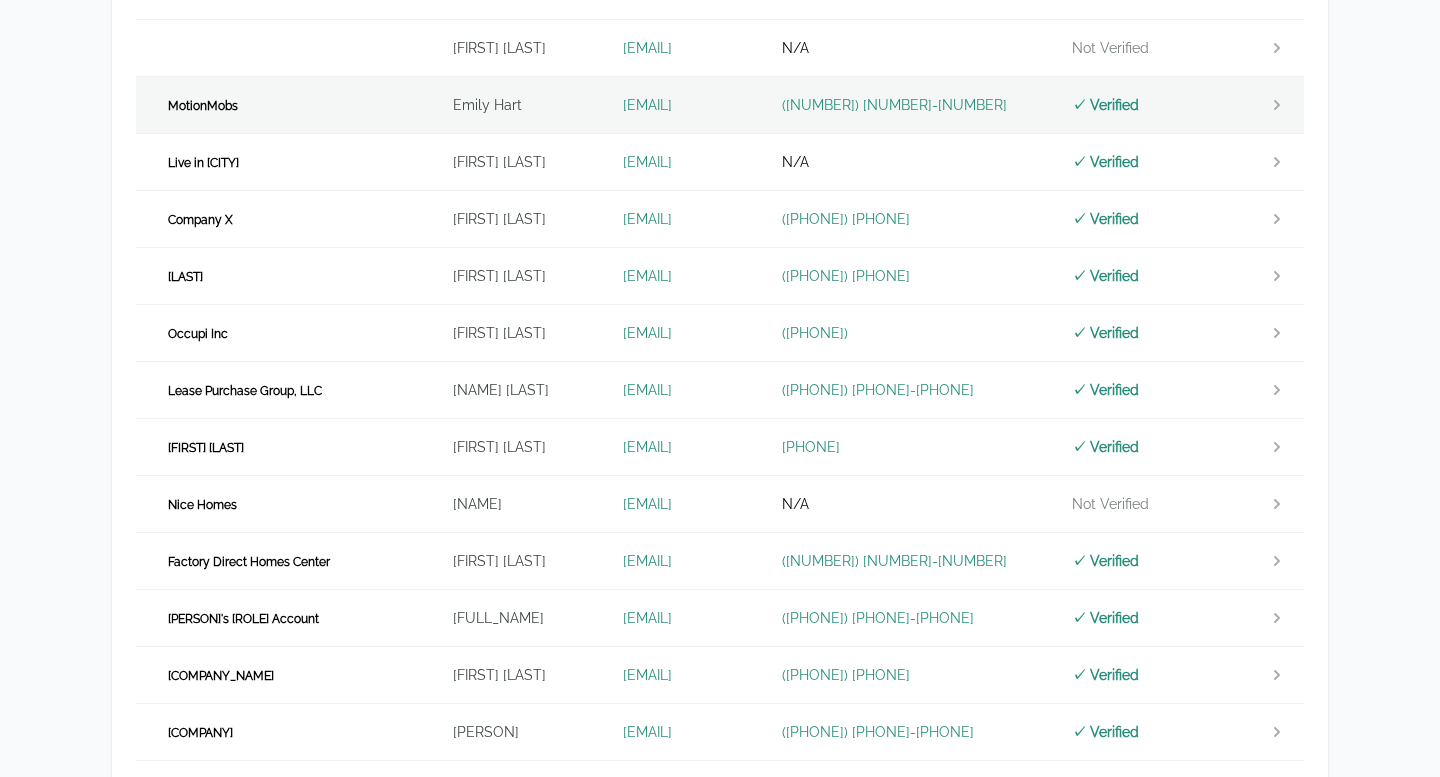 scroll, scrollTop: 514, scrollLeft: 0, axis: vertical 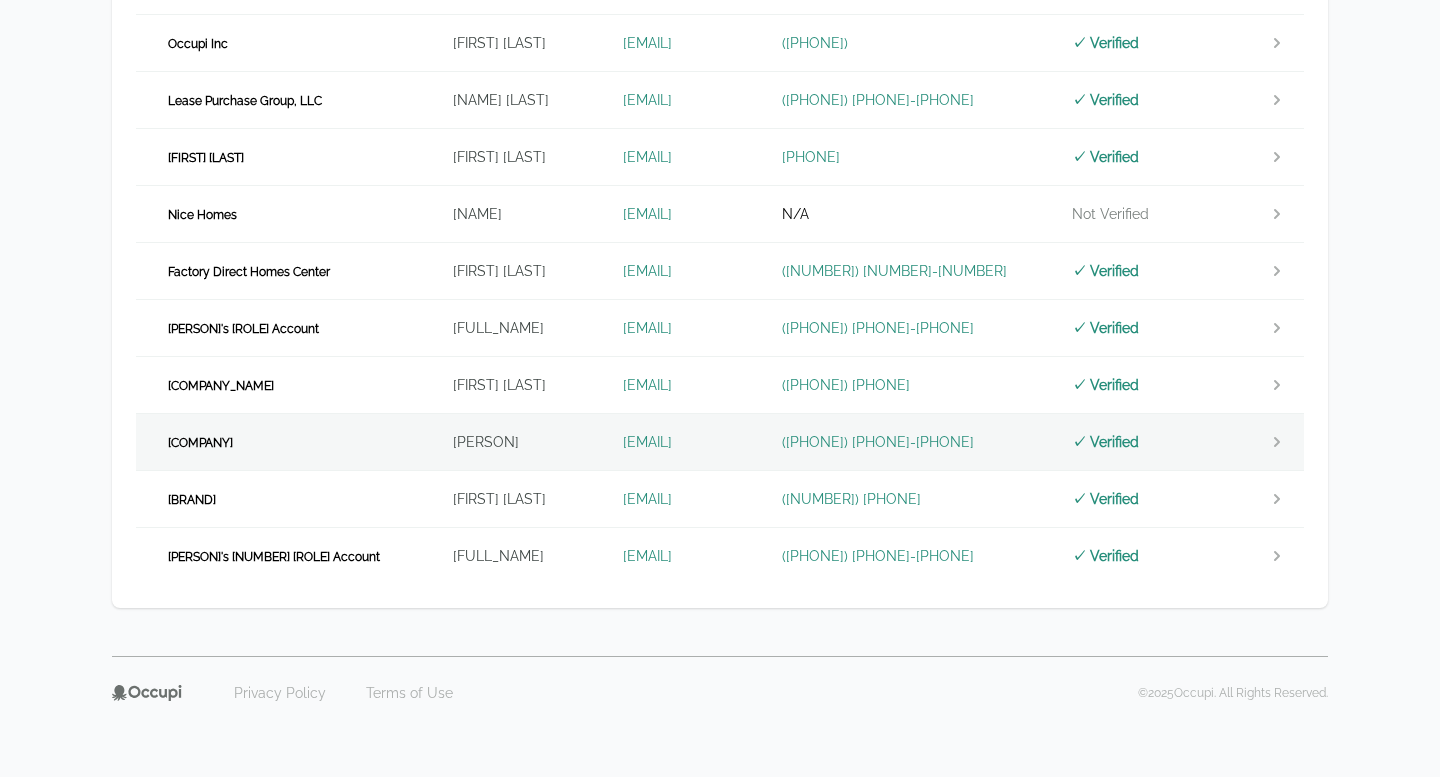 click on "Germano Management" at bounding box center [200, 443] 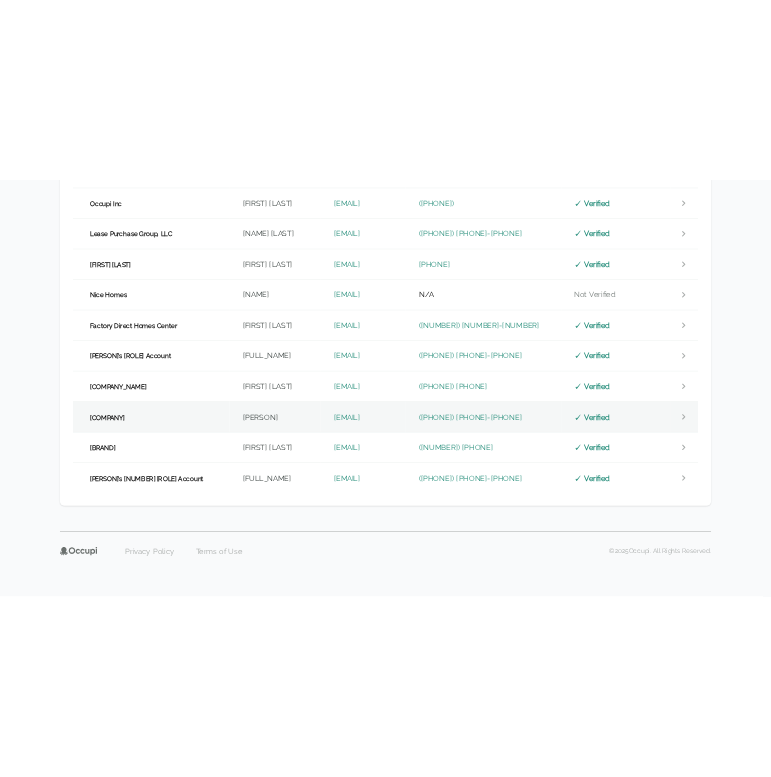 scroll, scrollTop: 0, scrollLeft: 0, axis: both 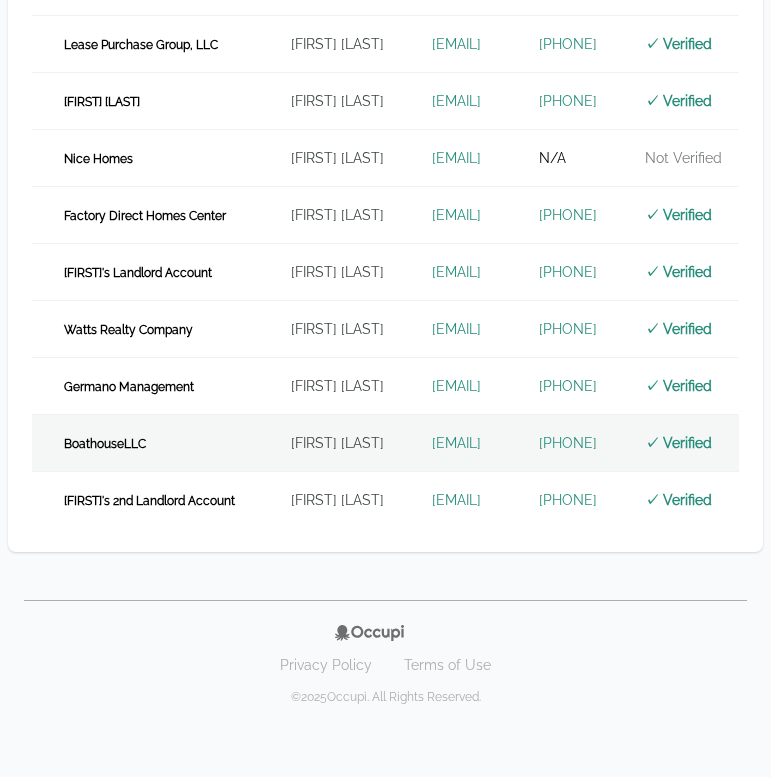 click on "BoathouseLLC" at bounding box center (149, 443) 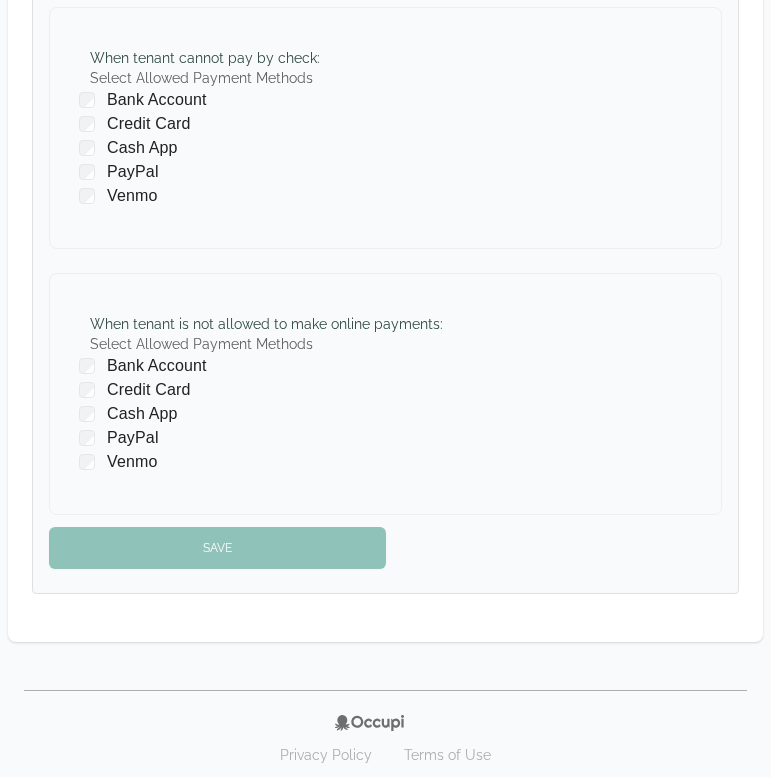 scroll, scrollTop: 0, scrollLeft: 0, axis: both 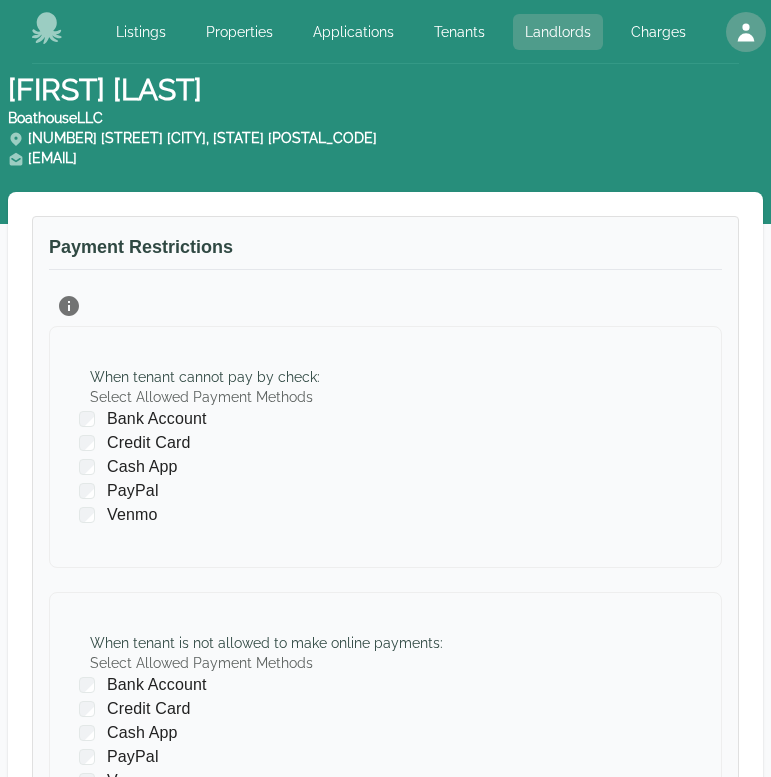 click on "Landlords" at bounding box center (558, 32) 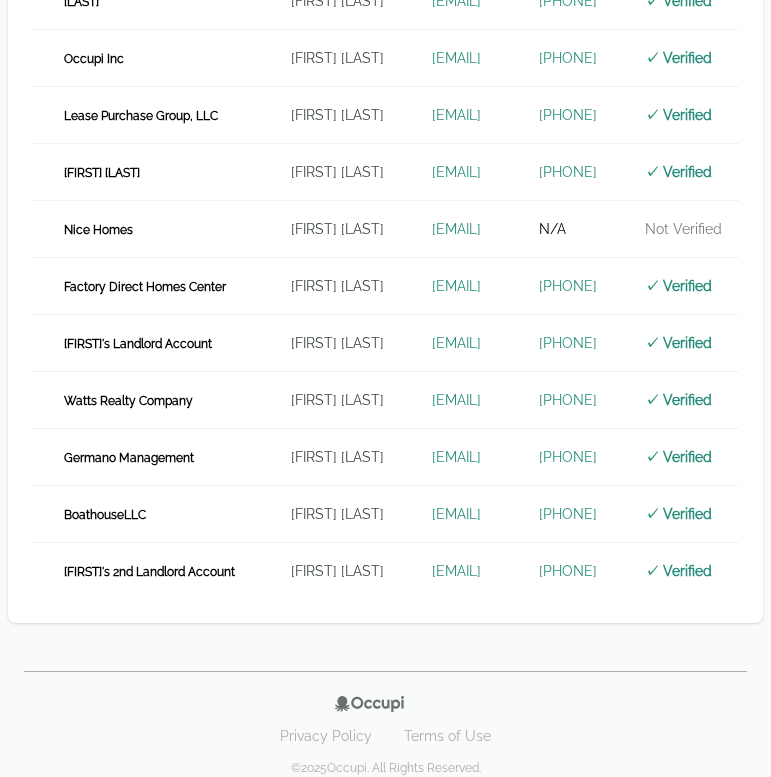scroll, scrollTop: 638, scrollLeft: 0, axis: vertical 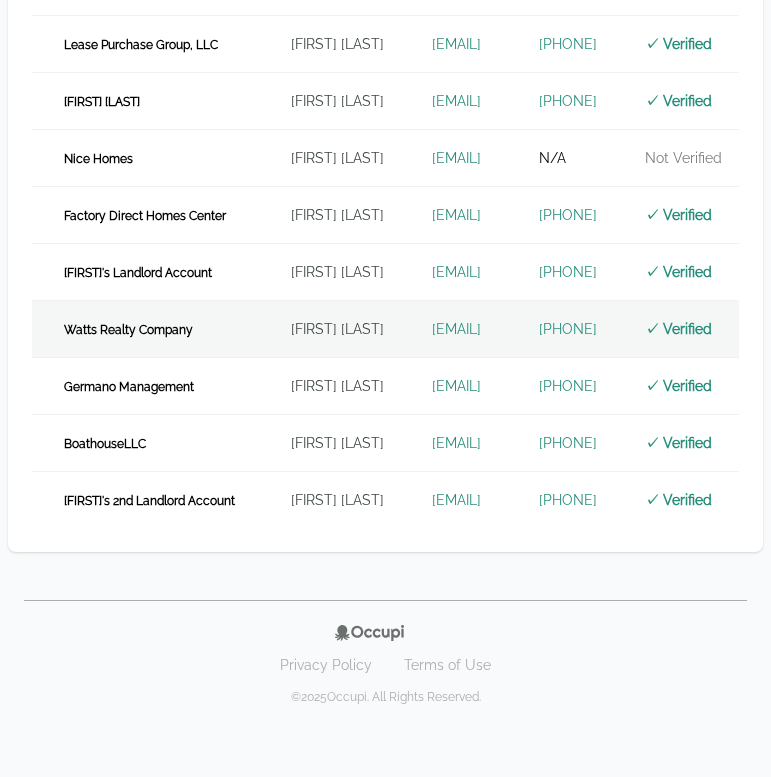 click on "Watts Realty Company" at bounding box center [149, 329] 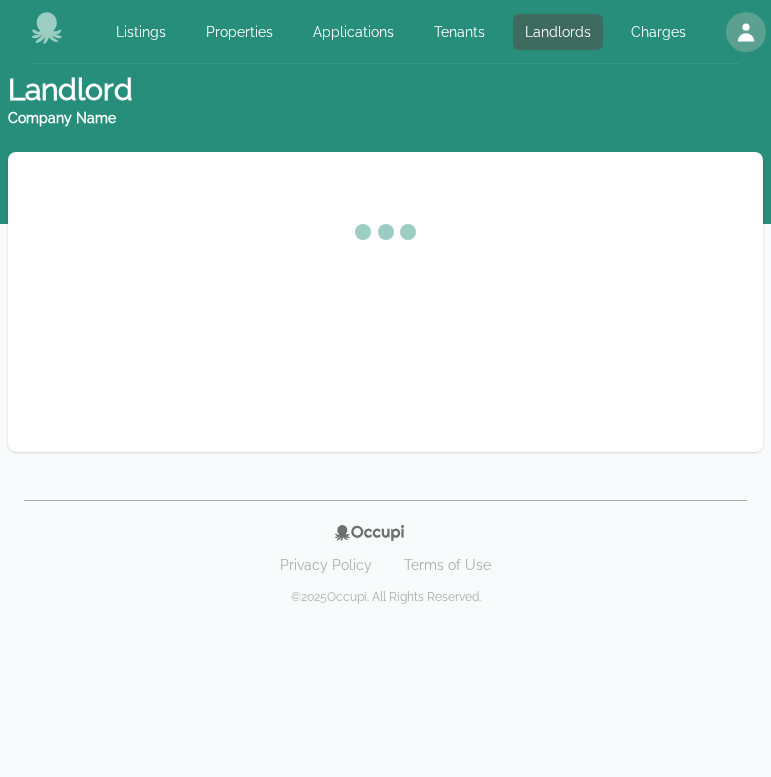 scroll, scrollTop: 0, scrollLeft: 0, axis: both 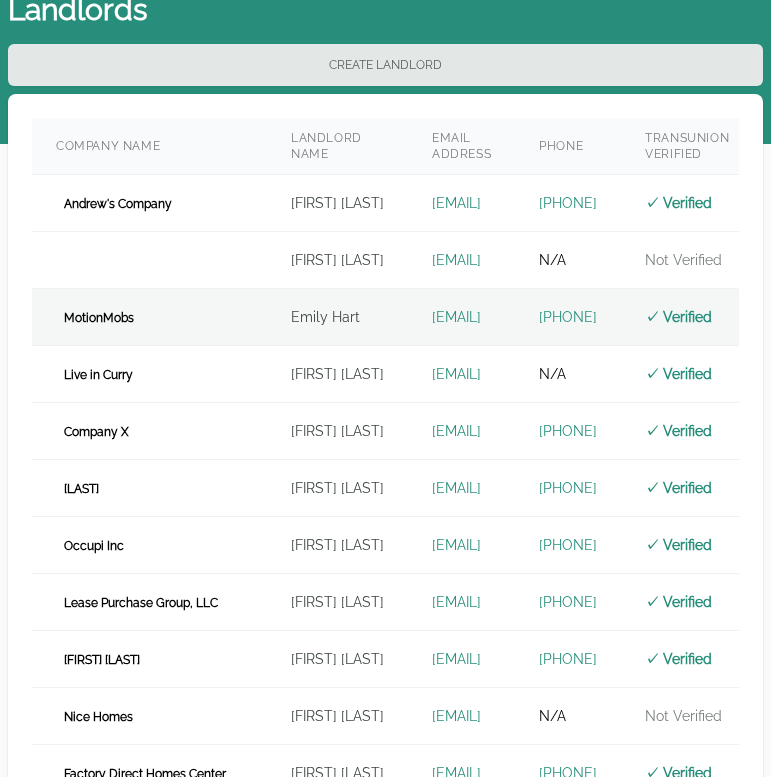 click on "Emily Hart" at bounding box center (337, 317) 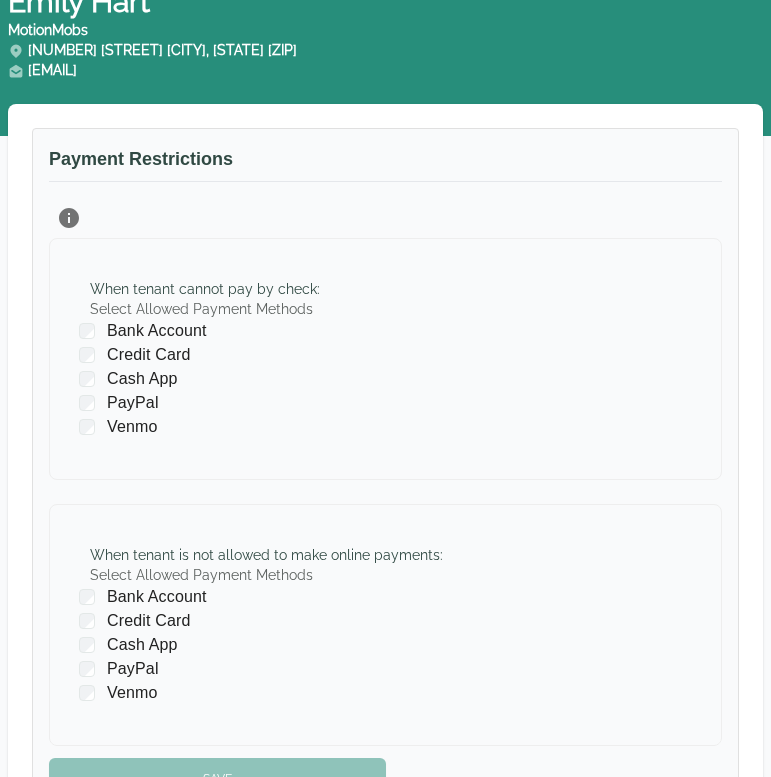 scroll, scrollTop: 0, scrollLeft: 0, axis: both 